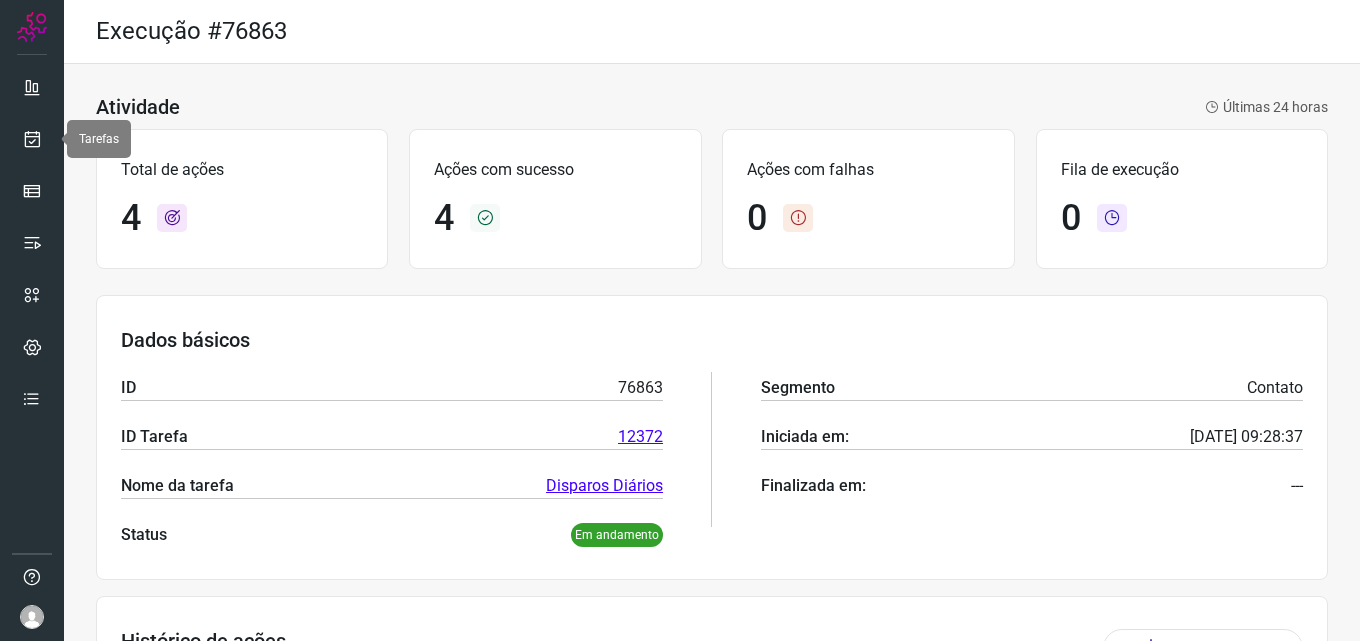 scroll, scrollTop: 0, scrollLeft: 0, axis: both 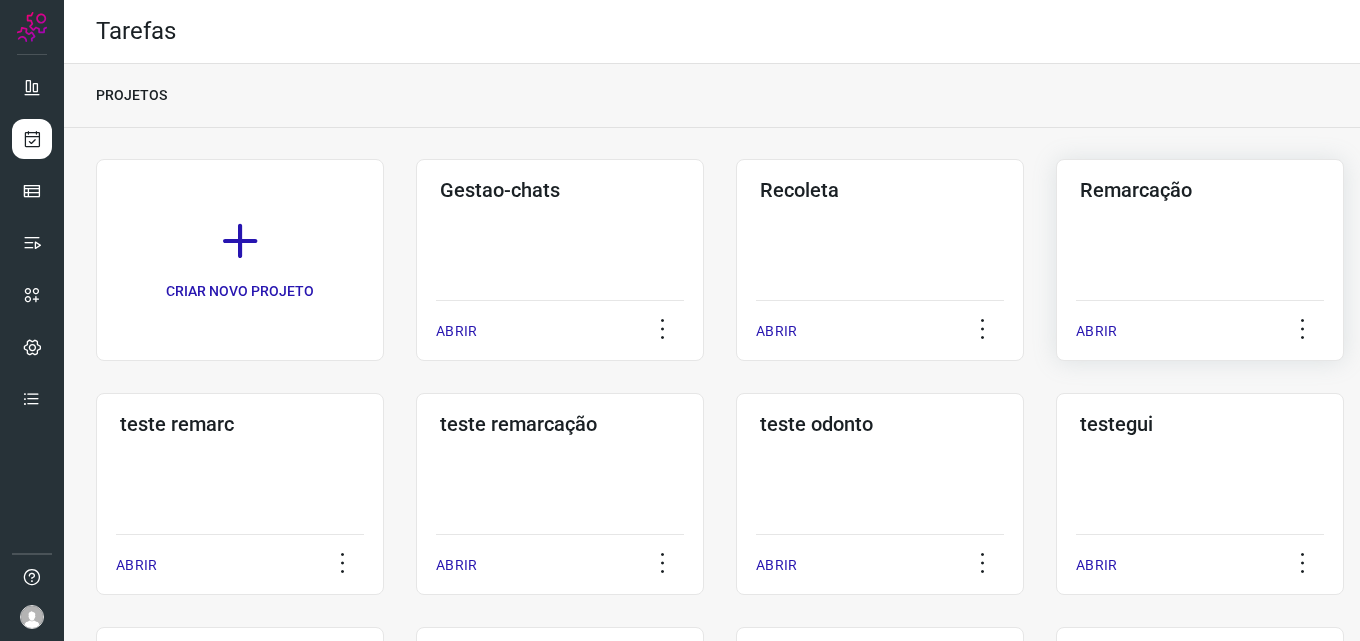 click on "Remarcação  ABRIR" 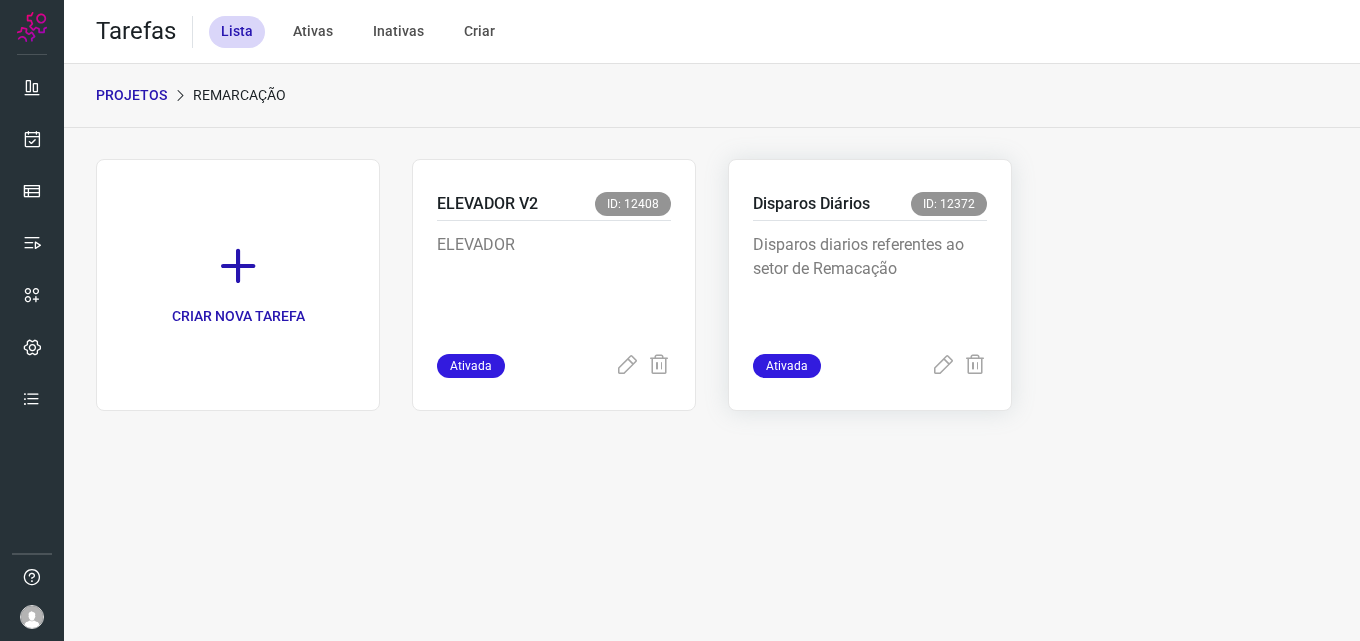 click on "Disparos diarios referentes ao setor de Remacação" at bounding box center (870, 283) 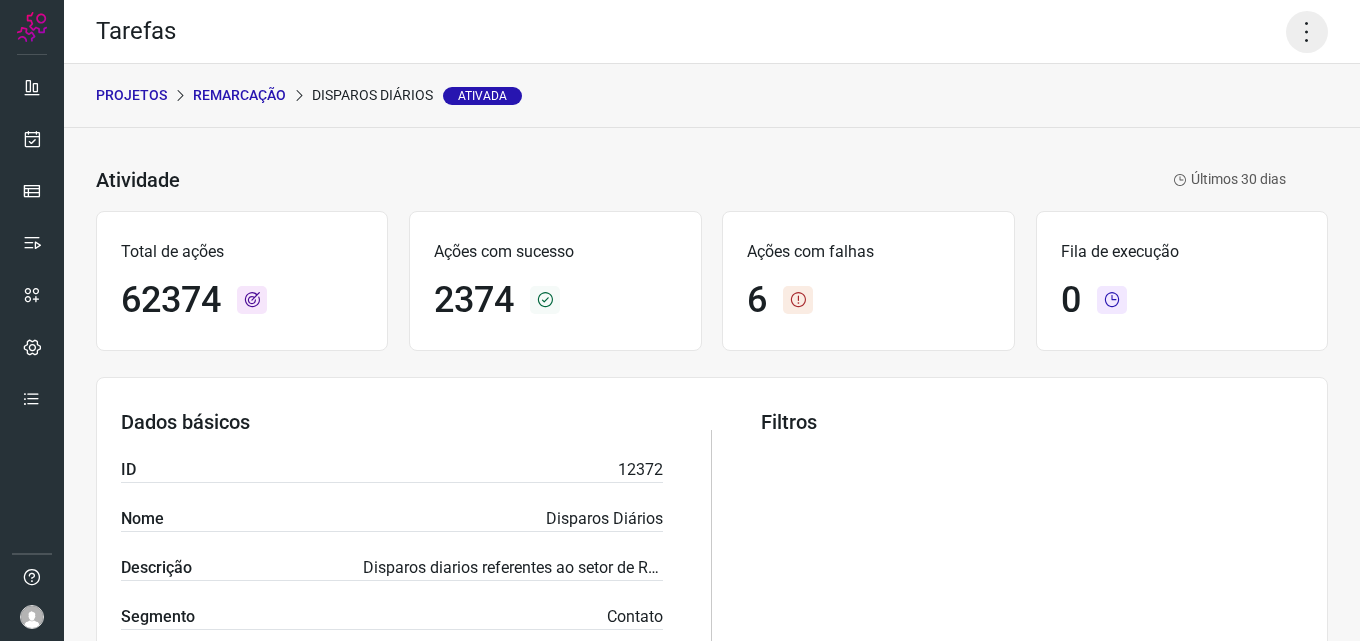 click 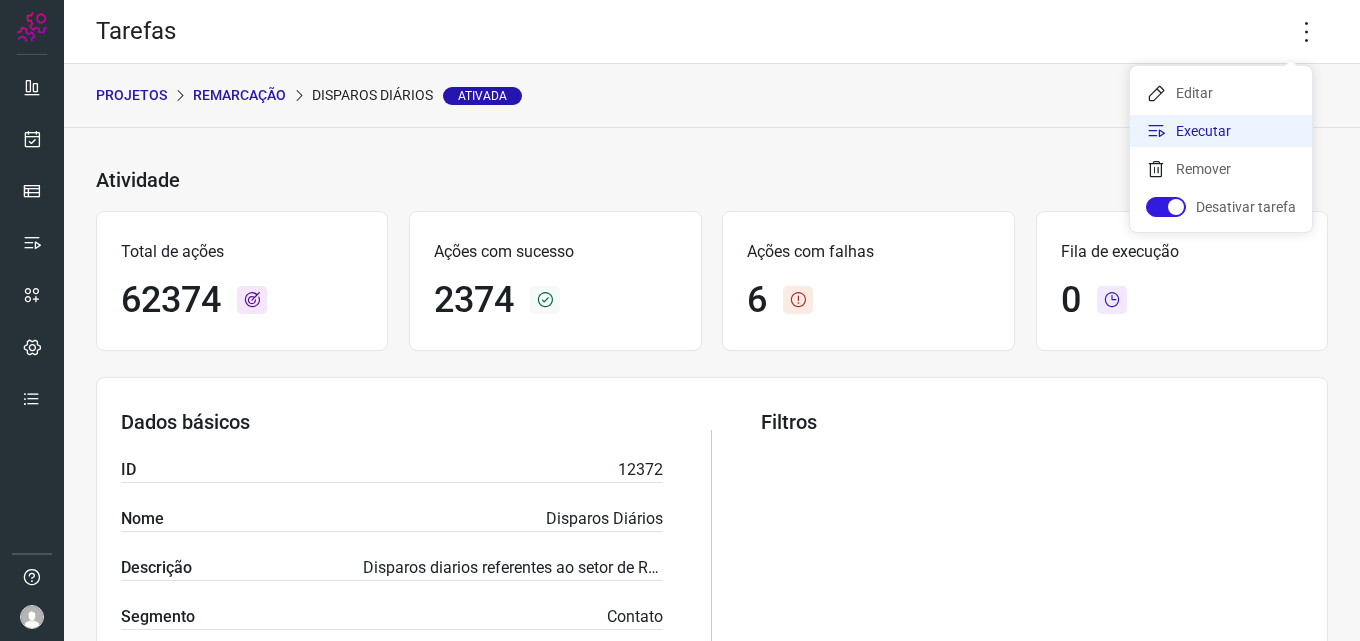 click on "Executar" 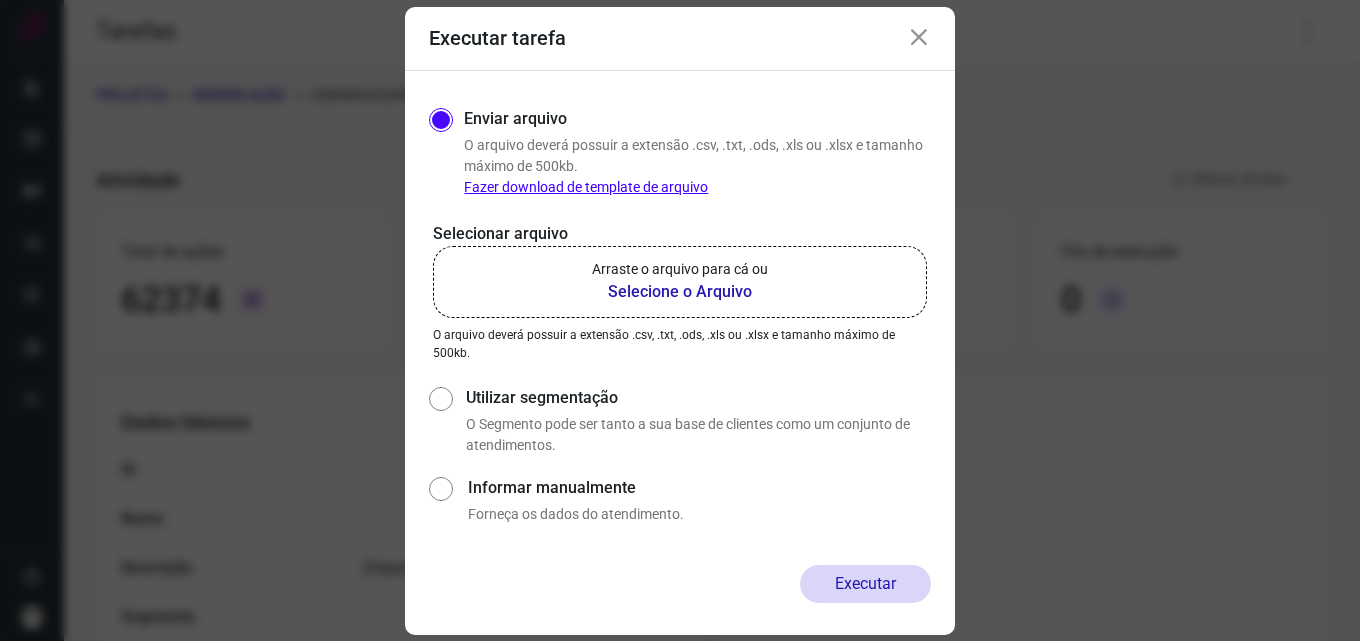 click on "Selecione o Arquivo" at bounding box center (680, 292) 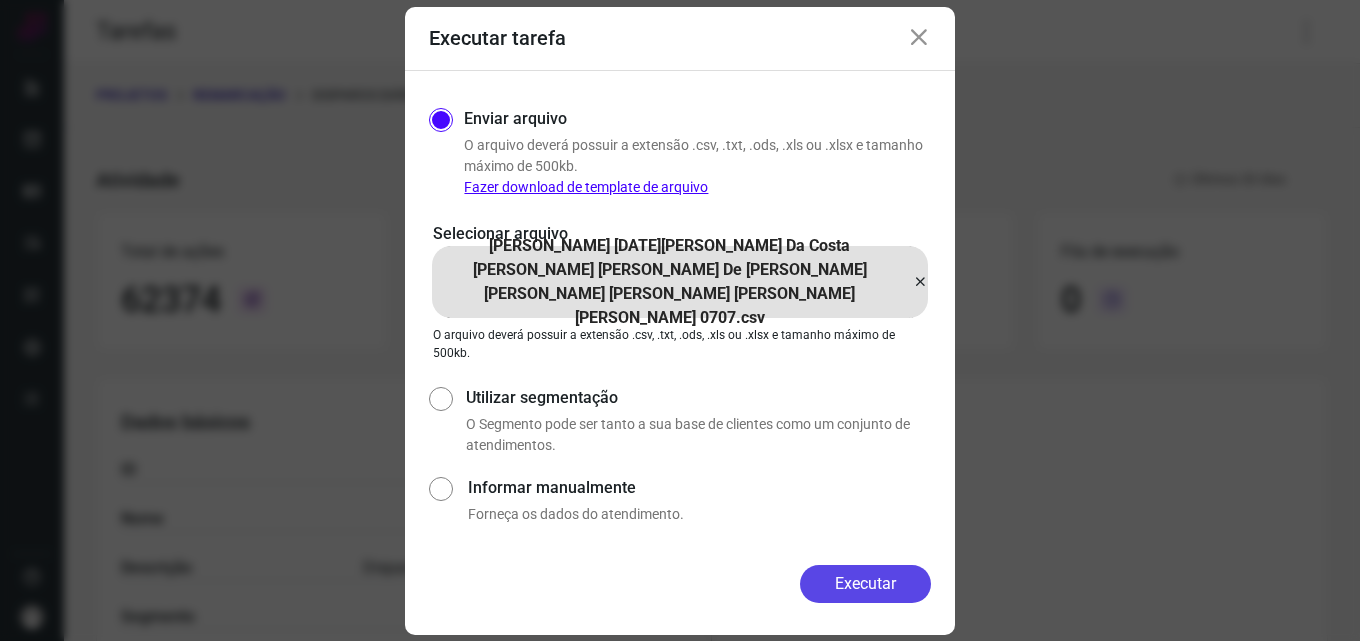 click on "Executar" at bounding box center (865, 584) 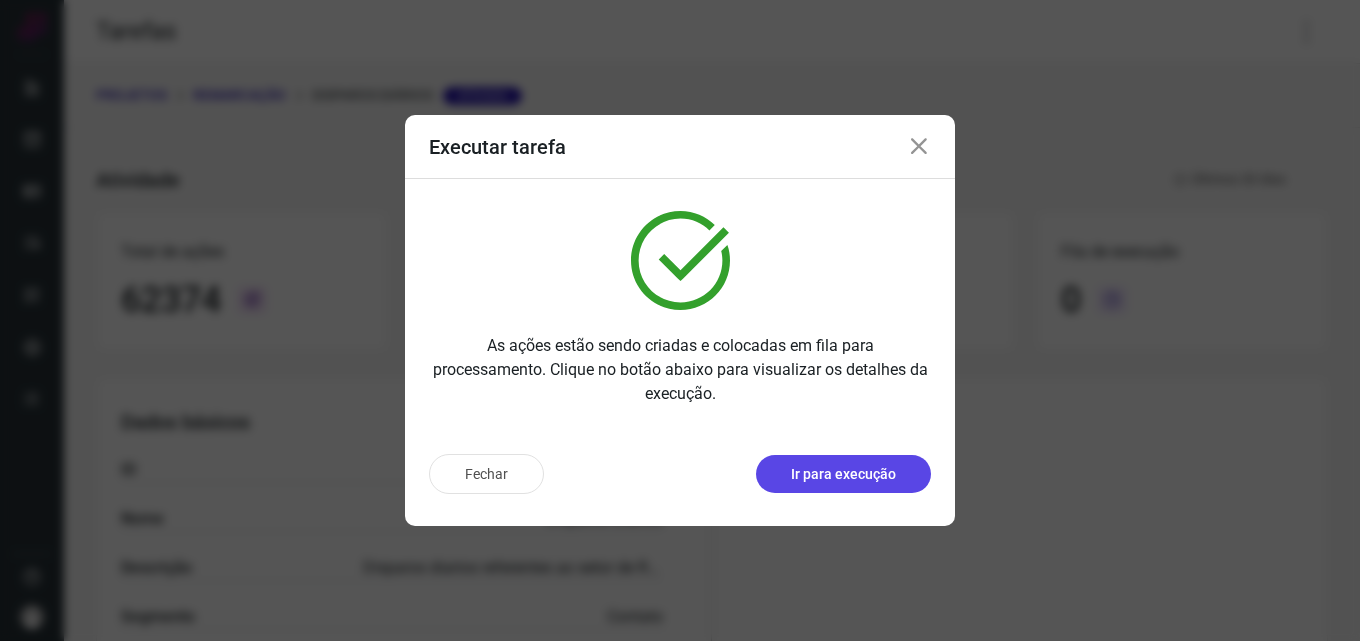 click on "Ir para execução" at bounding box center (843, 474) 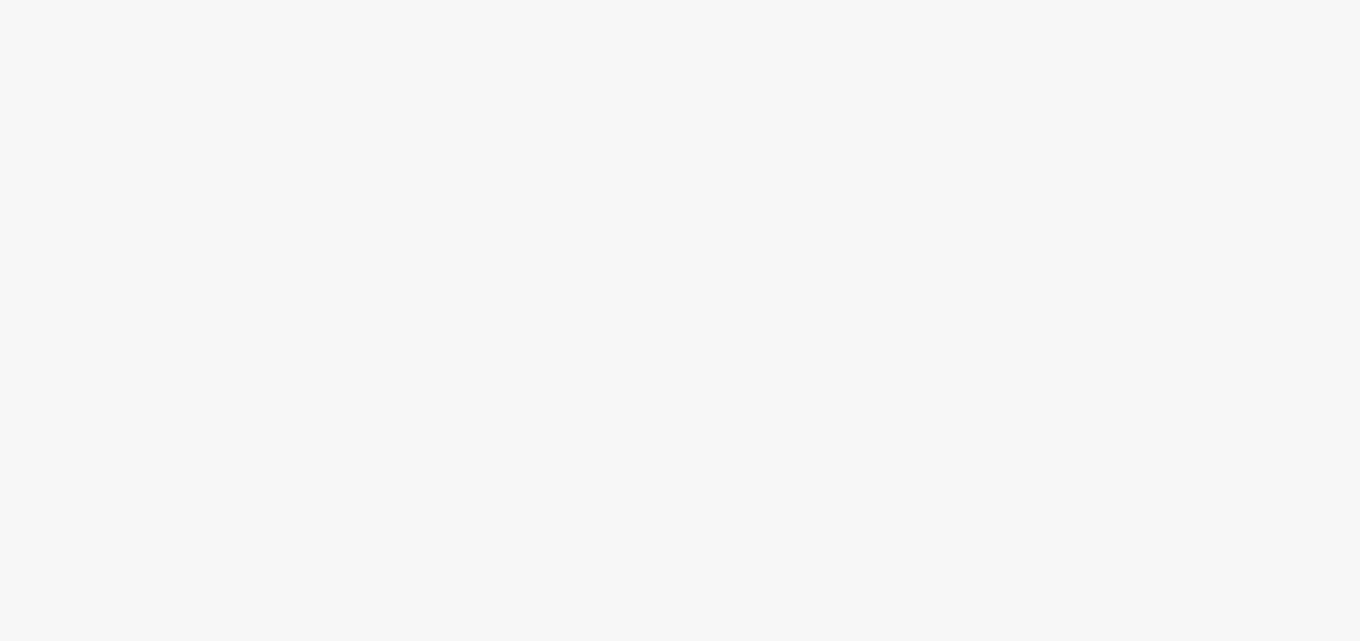 scroll, scrollTop: 0, scrollLeft: 0, axis: both 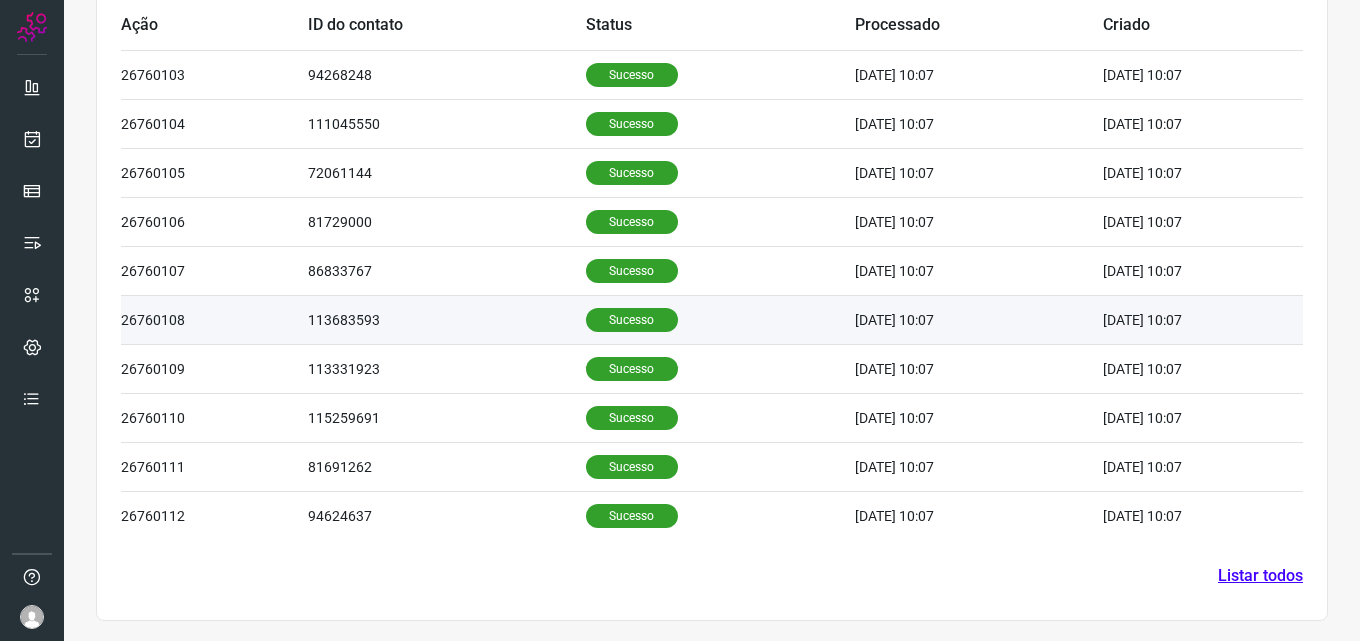 click on "Sucesso" at bounding box center [632, 320] 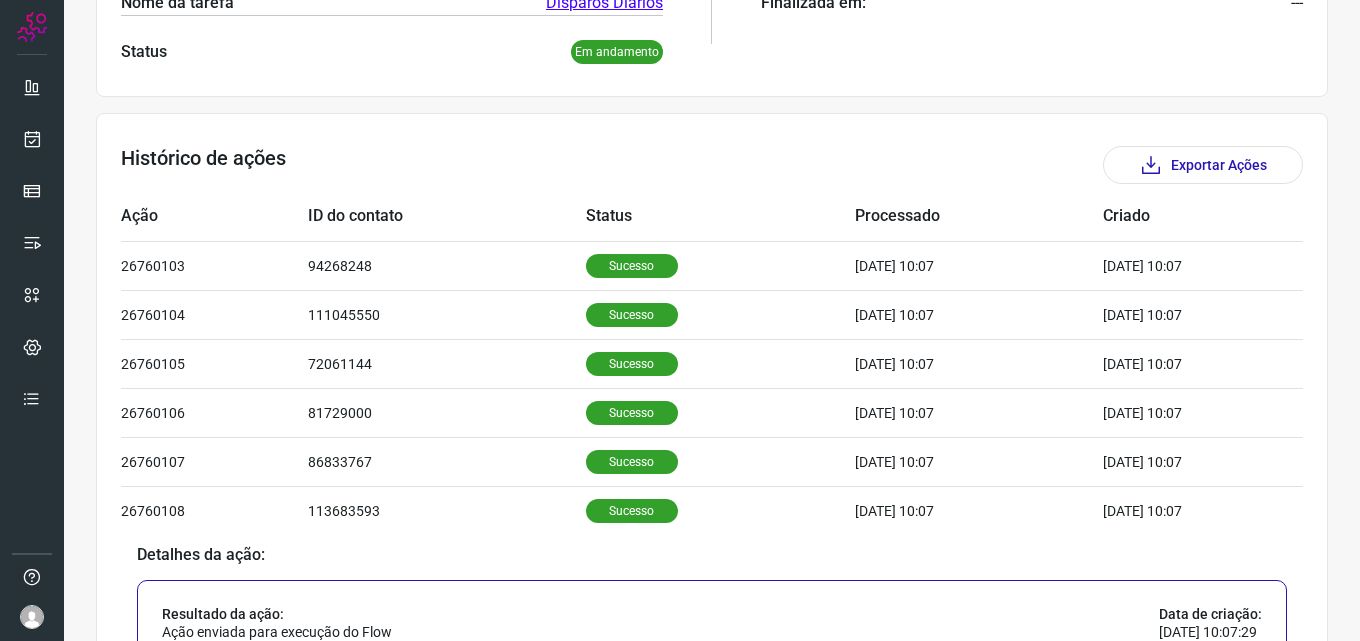 scroll, scrollTop: 474, scrollLeft: 0, axis: vertical 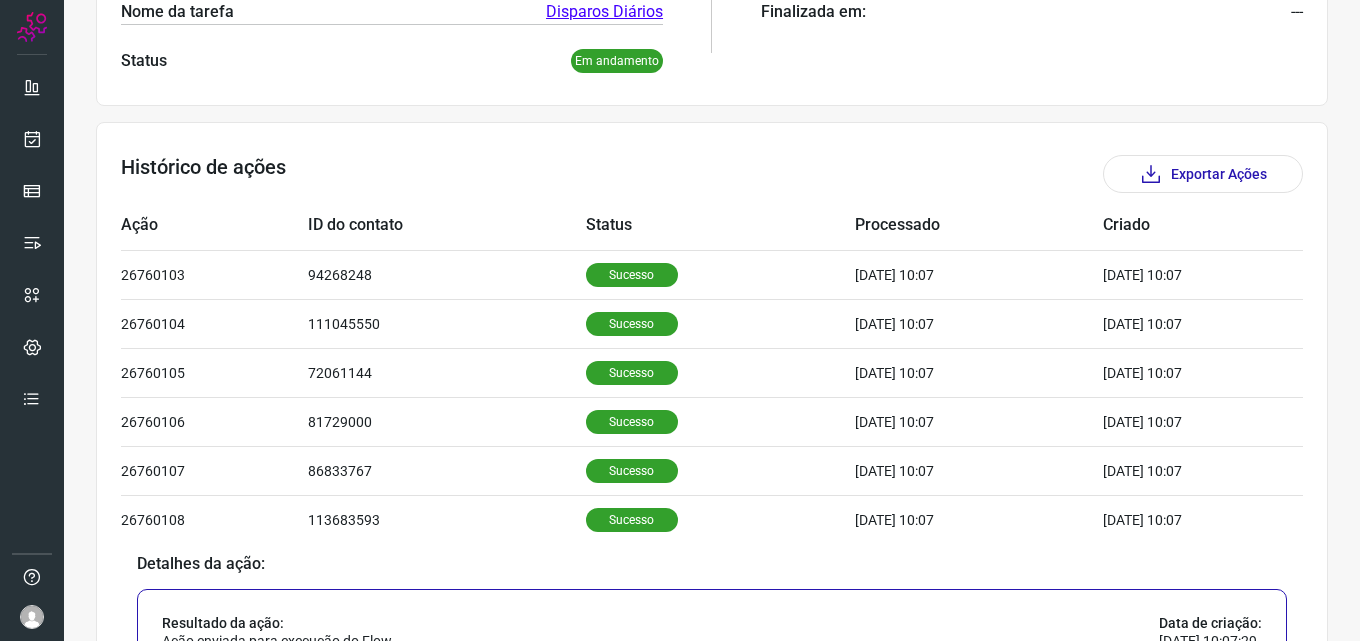 click on "Exportar Ações" at bounding box center [1203, 174] 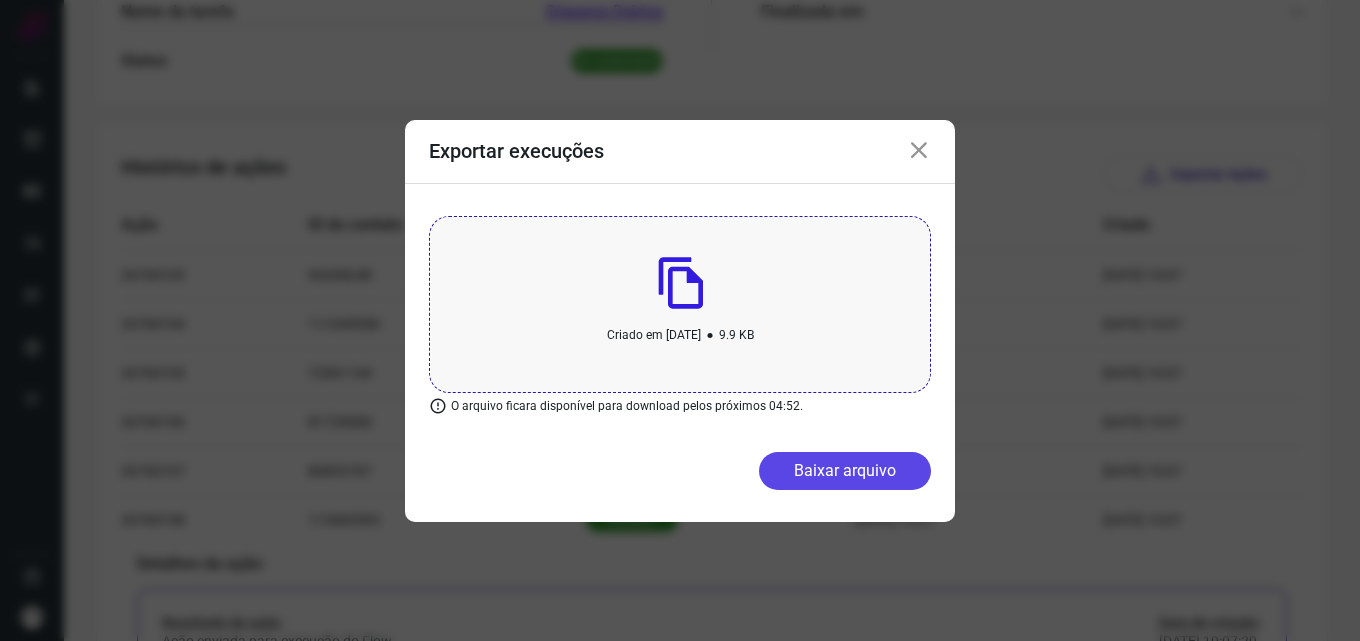 click on "Baixar arquivo" at bounding box center [845, 471] 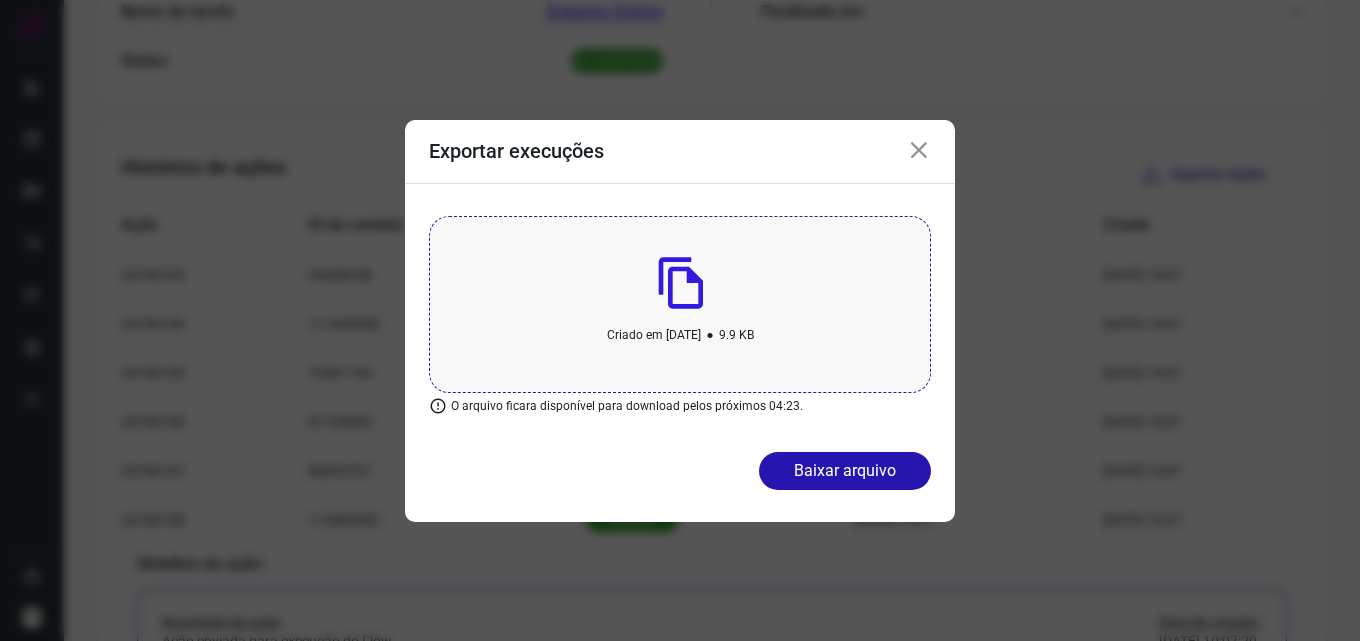click at bounding box center (919, 151) 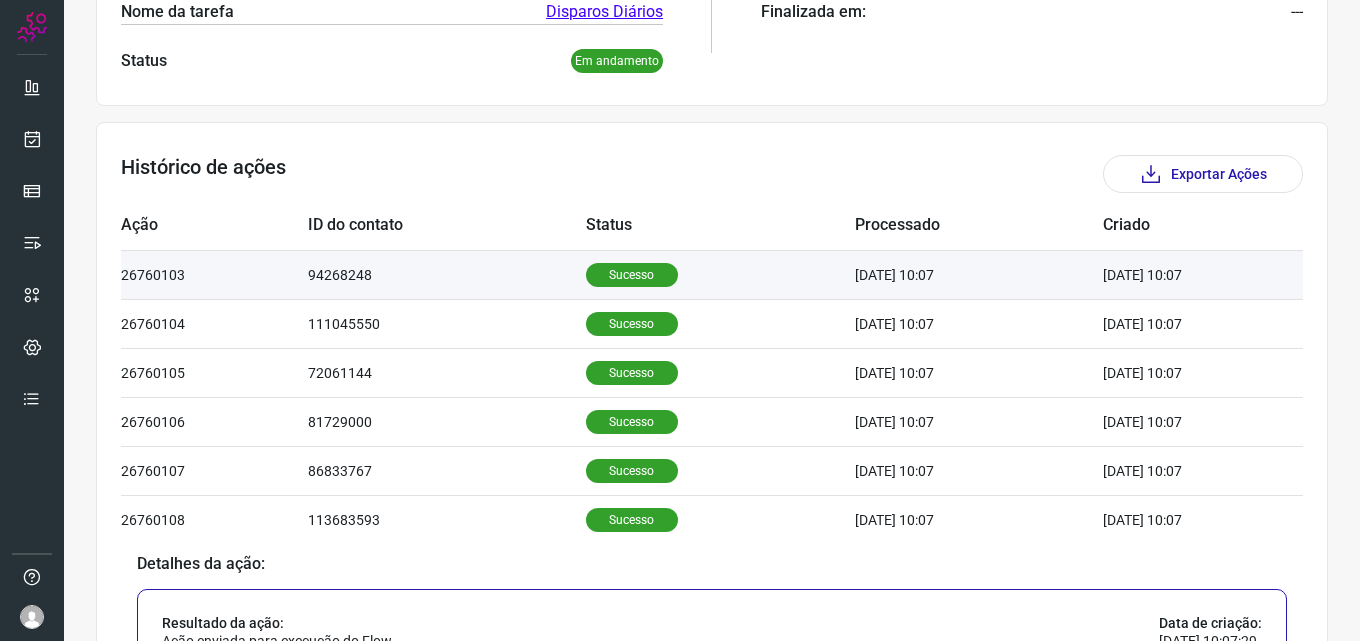 click on "Sucesso" at bounding box center (632, 275) 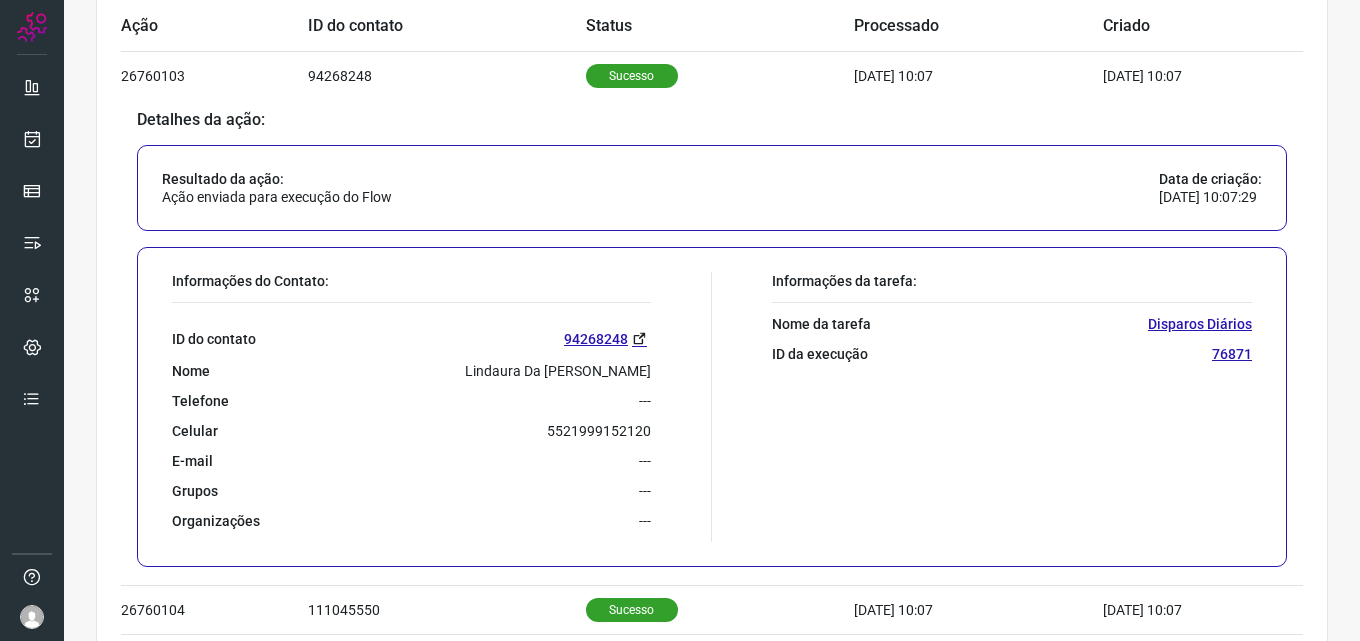 scroll, scrollTop: 674, scrollLeft: 0, axis: vertical 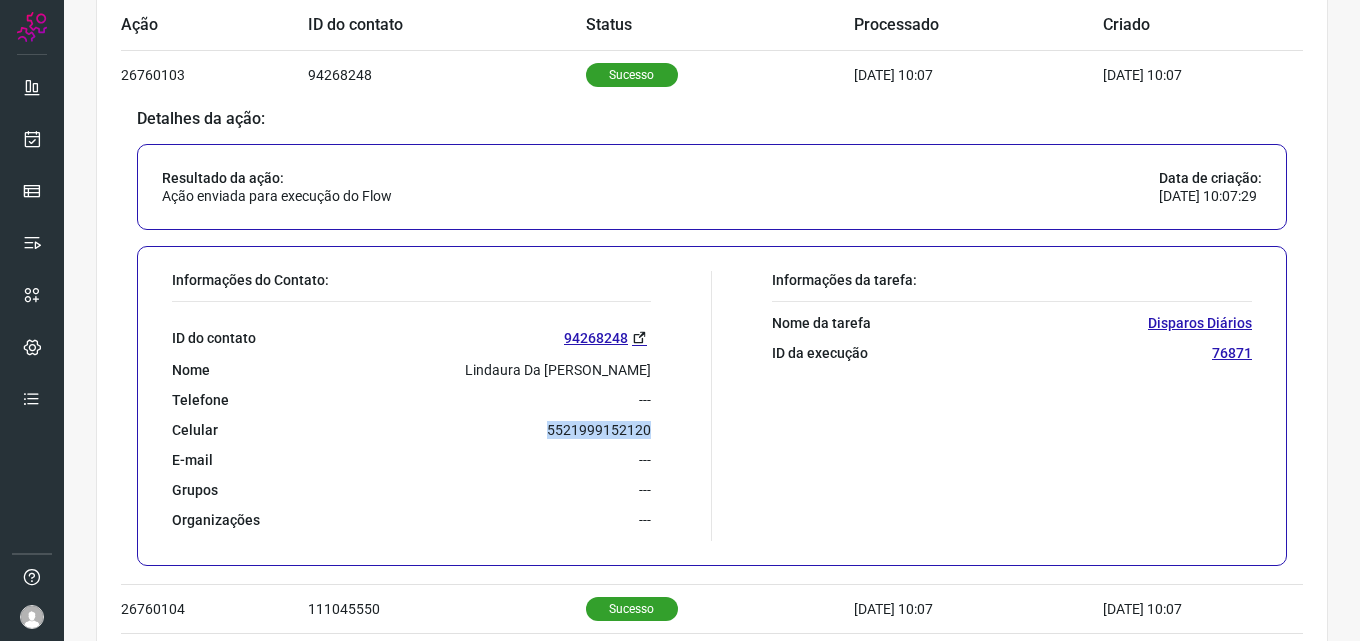 drag, startPoint x: 539, startPoint y: 426, endPoint x: 674, endPoint y: 430, distance: 135.05925 